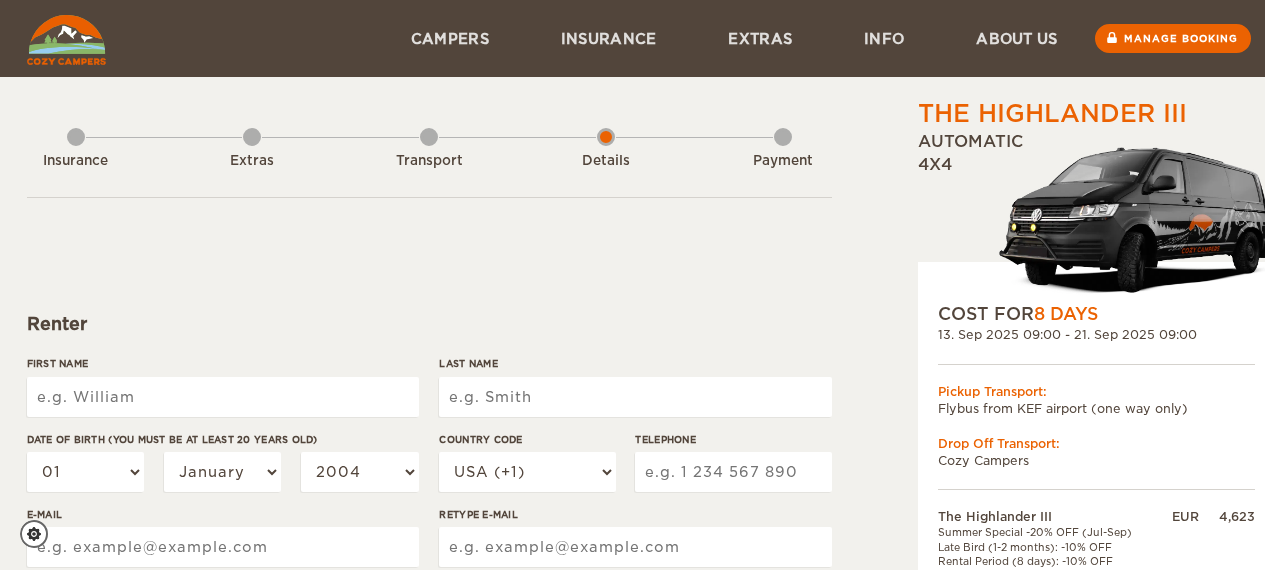scroll, scrollTop: 0, scrollLeft: 0, axis: both 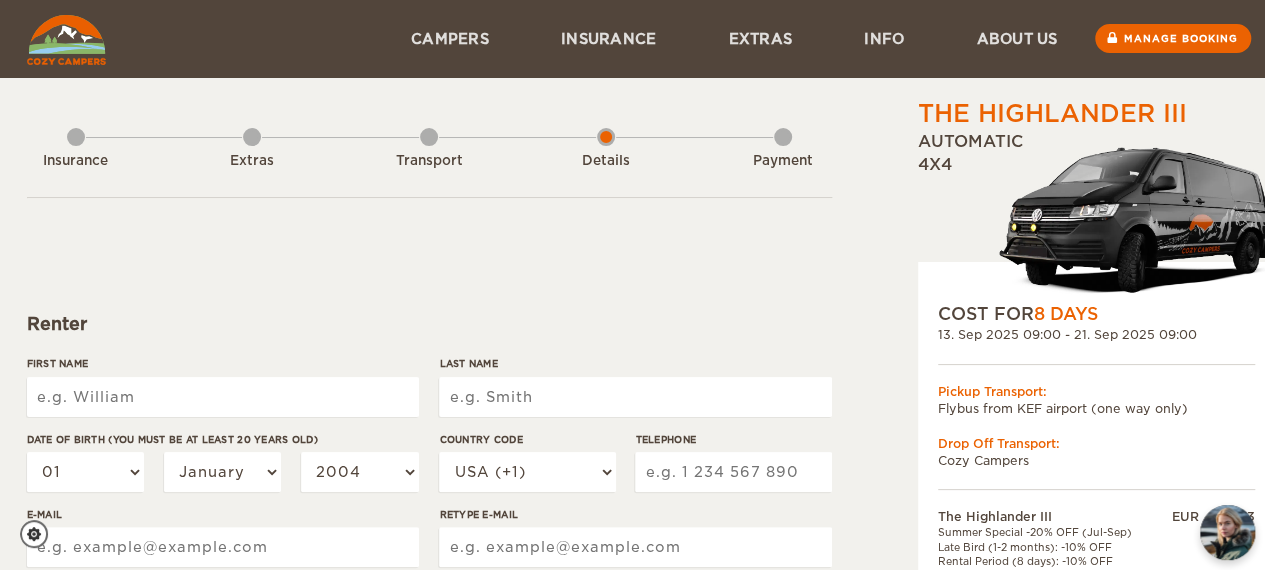 click on "First Name" at bounding box center (223, 397) 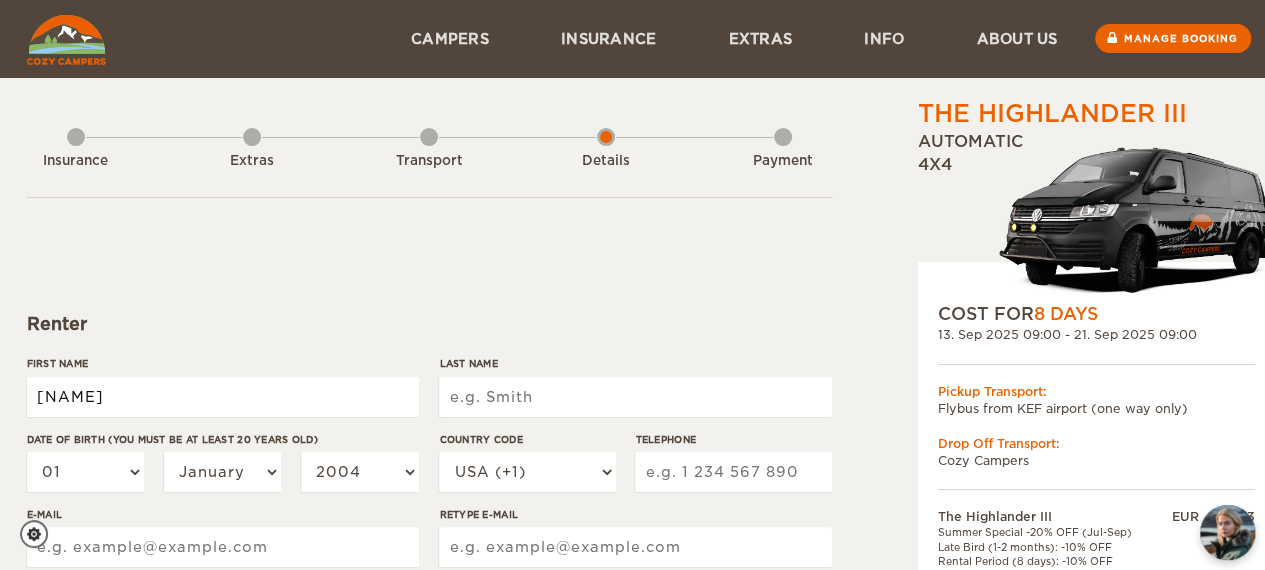 type on "[NAME]" 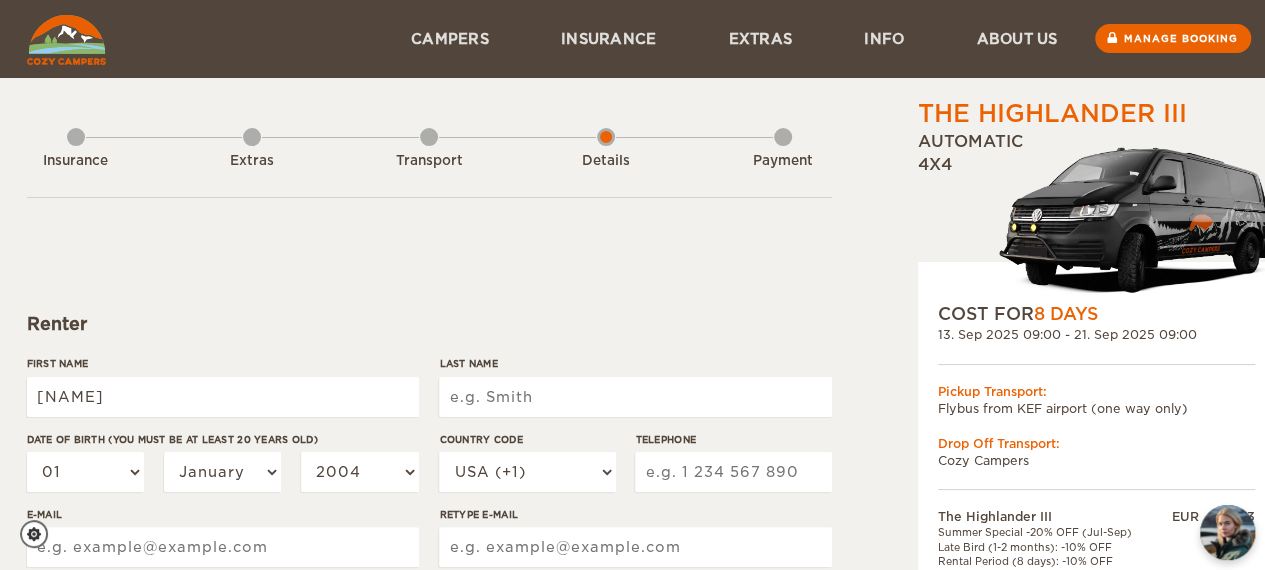 type on "[NAME]" 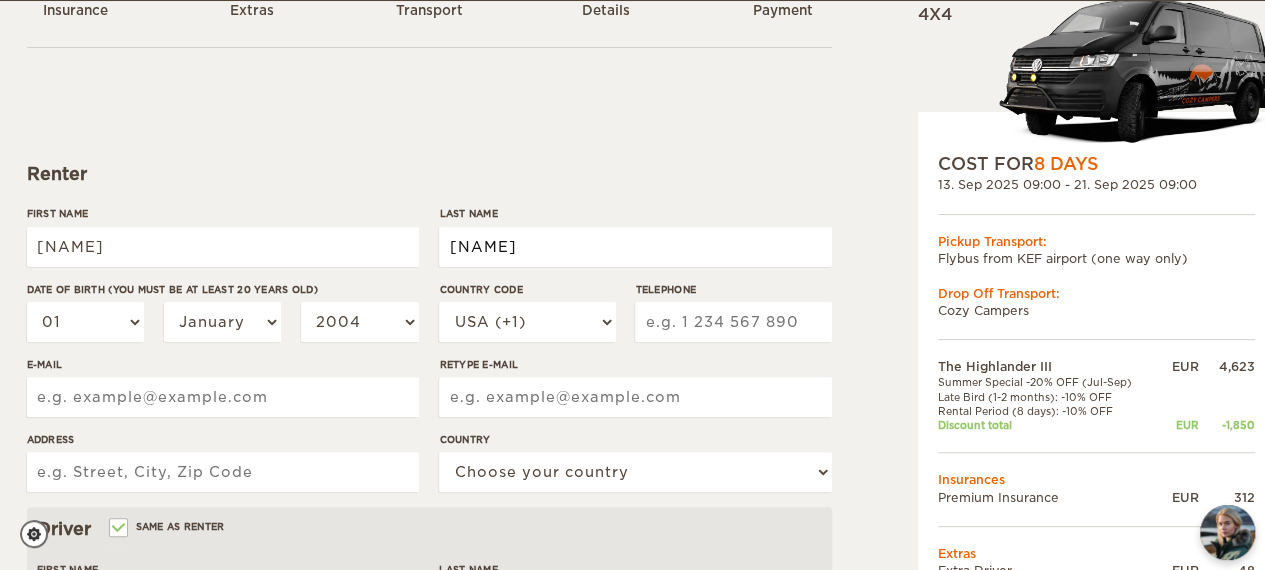 scroll, scrollTop: 151, scrollLeft: 0, axis: vertical 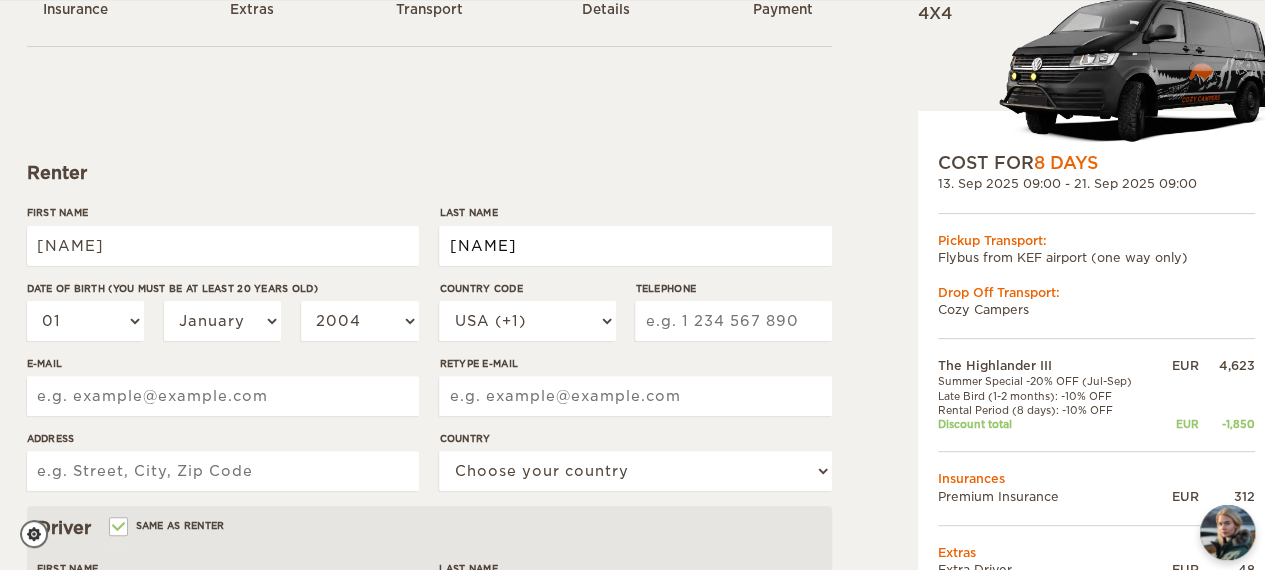 type on "Rachamalla" 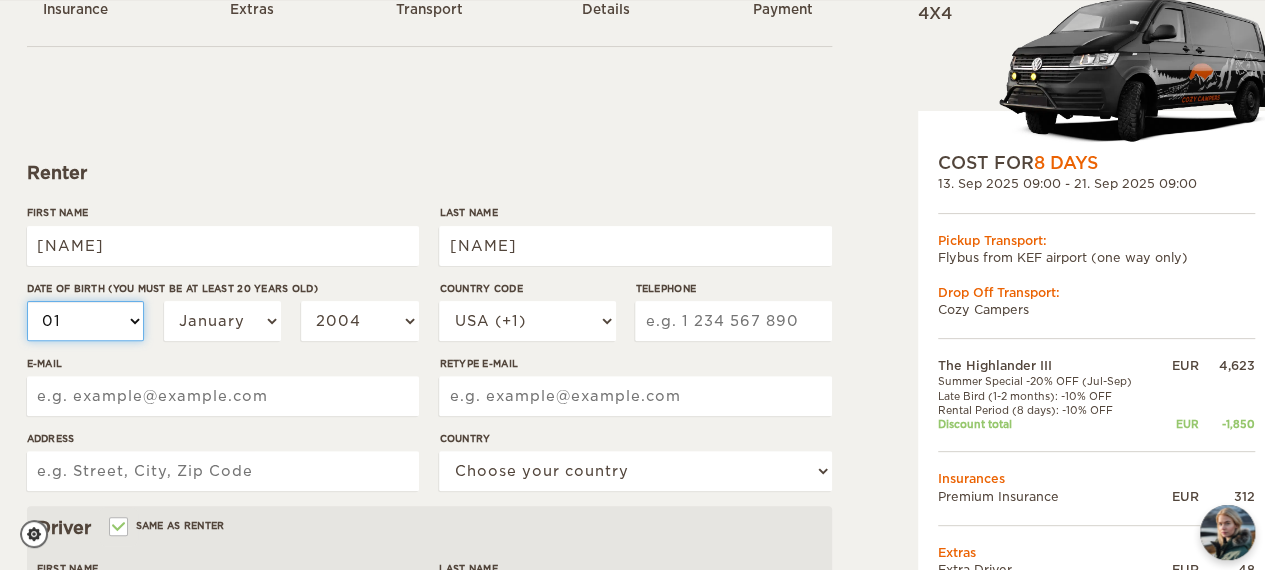 type on "Rachamalla" 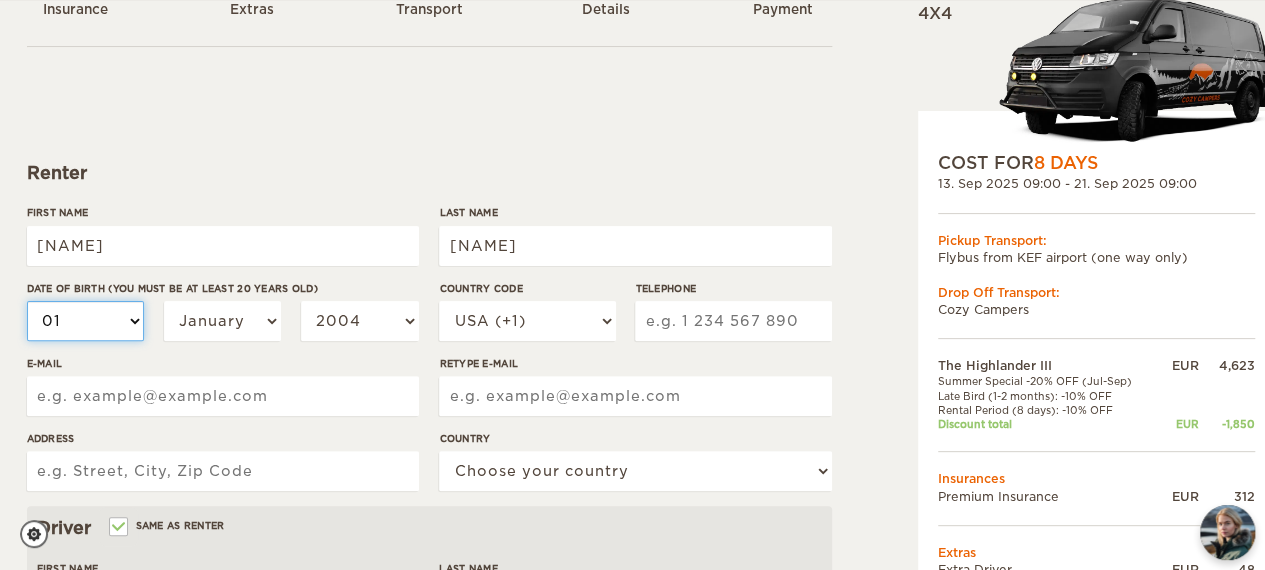 select on "22" 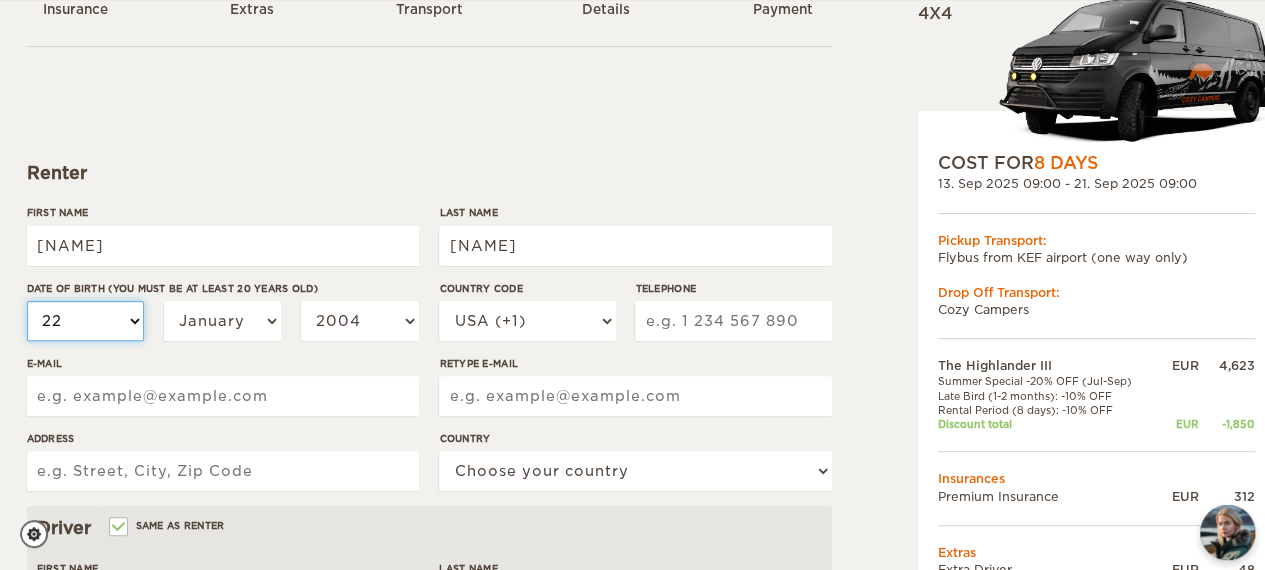 click on "01
02
03
04
05
06
07
08
09
10
11
12
13
14
15
16
17
18
19
20
21
22
23
24
25
26
27
28
29
30
31" at bounding box center [86, 321] 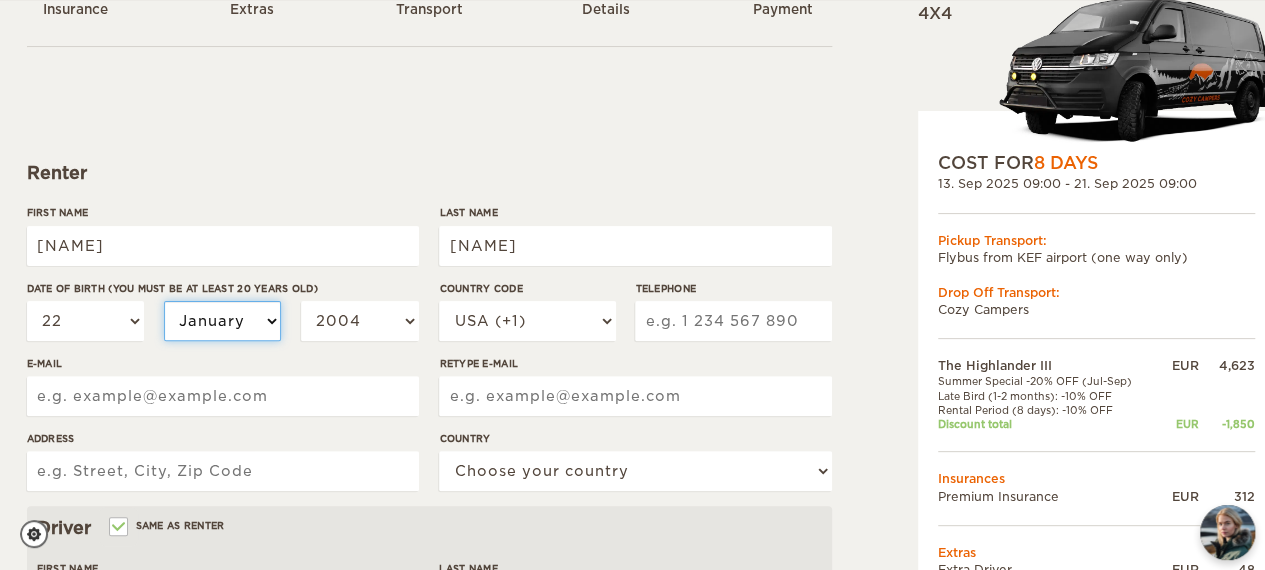 click on "January
February
March
April
May
June
July
August
September
October
November
December" at bounding box center [223, 321] 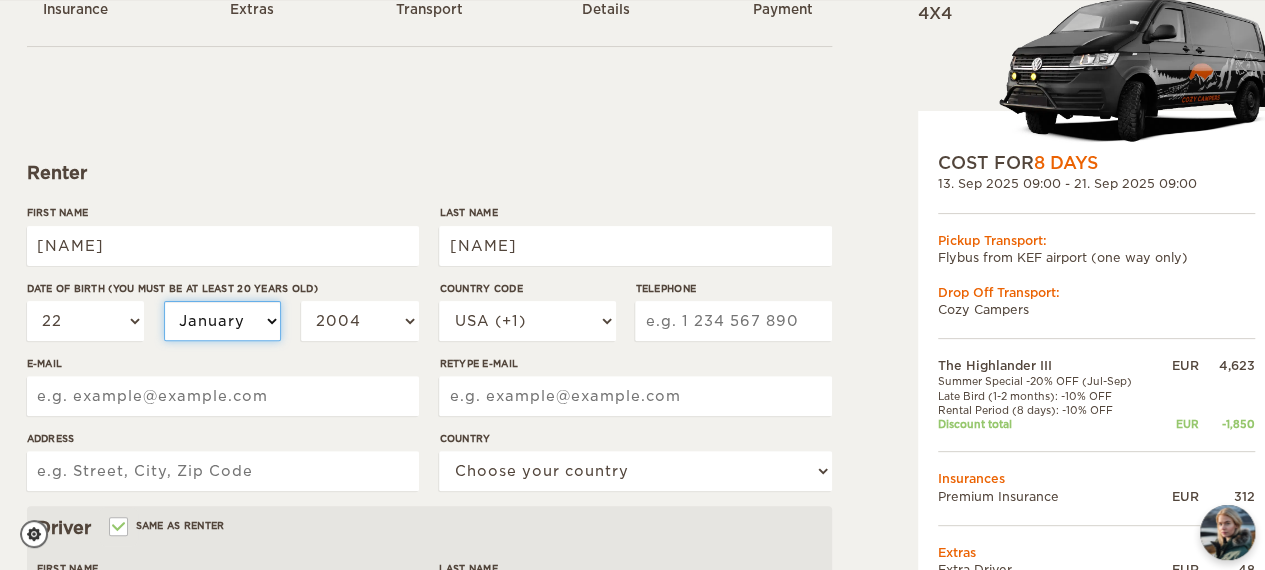 select on "07" 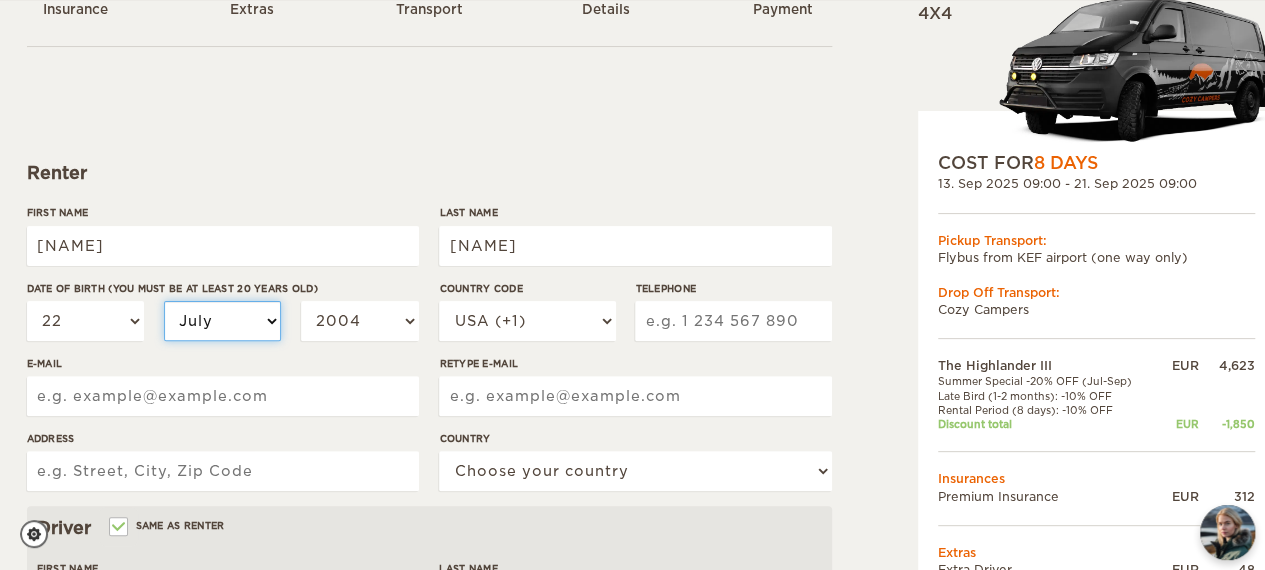 click on "January
February
March
April
May
June
July
August
September
October
November
December" at bounding box center [223, 321] 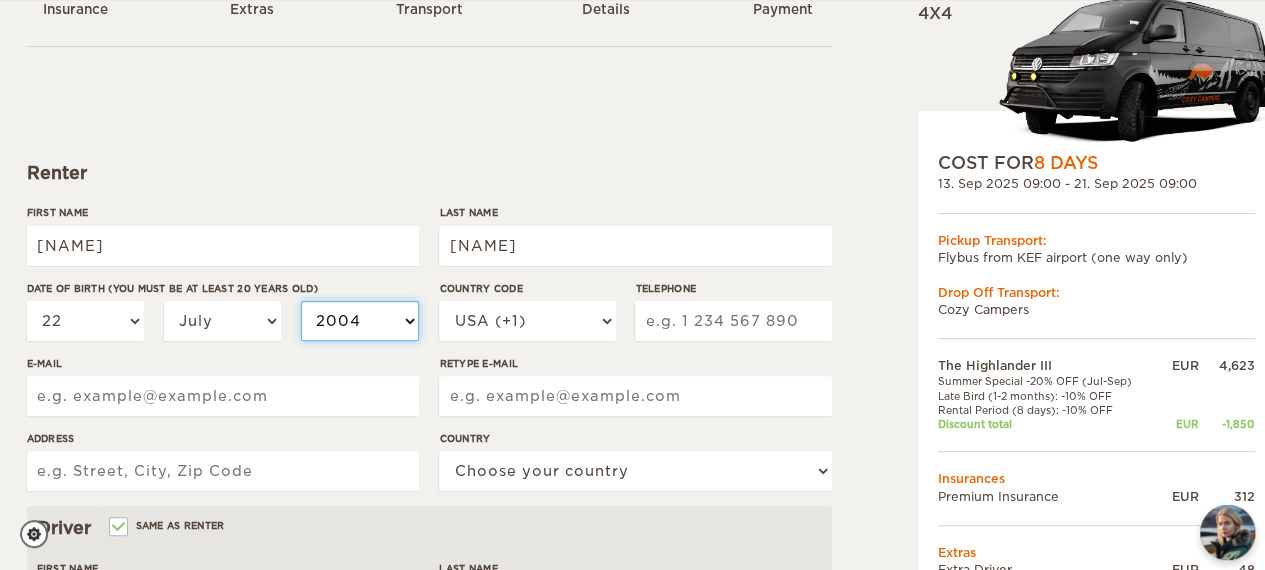 click on "2004 2003 2002 2001 2000 1999 1998 1997 1996 1995 1994 1993 1992 1991 1990 1989 1988 1987 1986 1985 1984 1983 1982 1981 1980 1979 1978 1977 1976 1975 1974 1973 1972 1971 1970 1969 1968 1967 1966 1965 1964 1963 1962 1961 1960 1959 1958 1957 1956 1955 1954 1953 1952 1951 1950 1949 1948 1947 1946 1945 1944 1943 1942 1941 1940 1939 1938 1937 1936 1935 1934 1933 1932 1931 1930 1929 1928 1927 1926 1925 1924 1923 1922 1921 1920 1919 1918 1917 1916 1915 1914 1913 1912 1911 1910 1909 1908 1907 1906 1905 1904 1903 1902 1901 1900 1899 1898 1897 1896 1895 1894 1893 1892 1891 1890 1889 1888 1887 1886 1885 1884 1883 1882 1881 1880 1879 1878 1877 1876 1875" at bounding box center (360, 321) 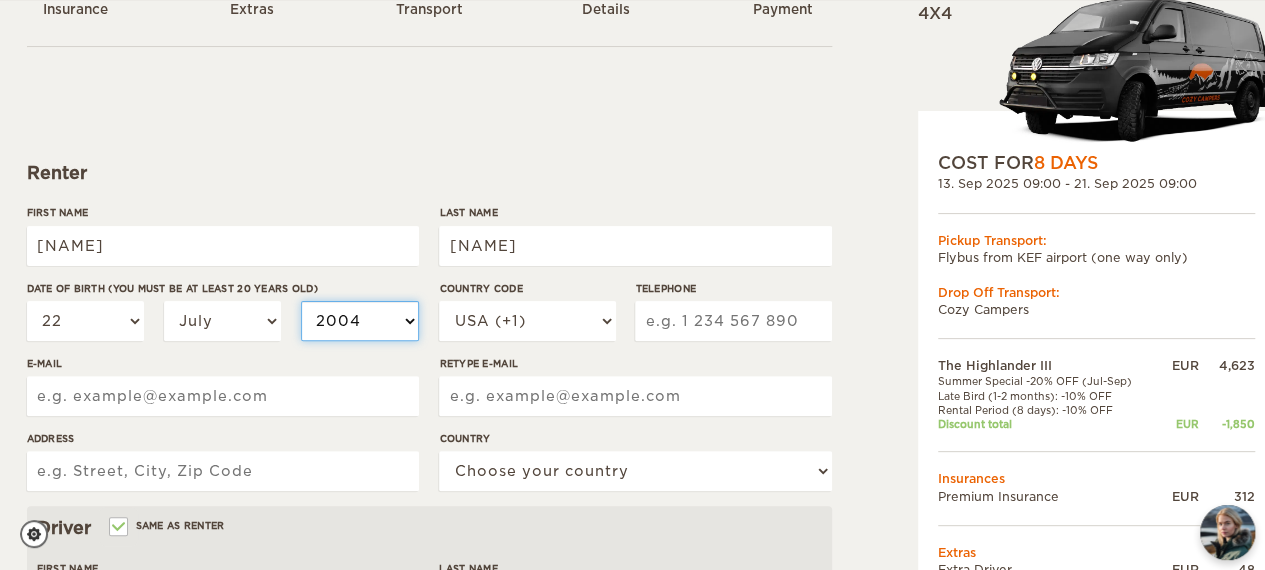 select on "1993" 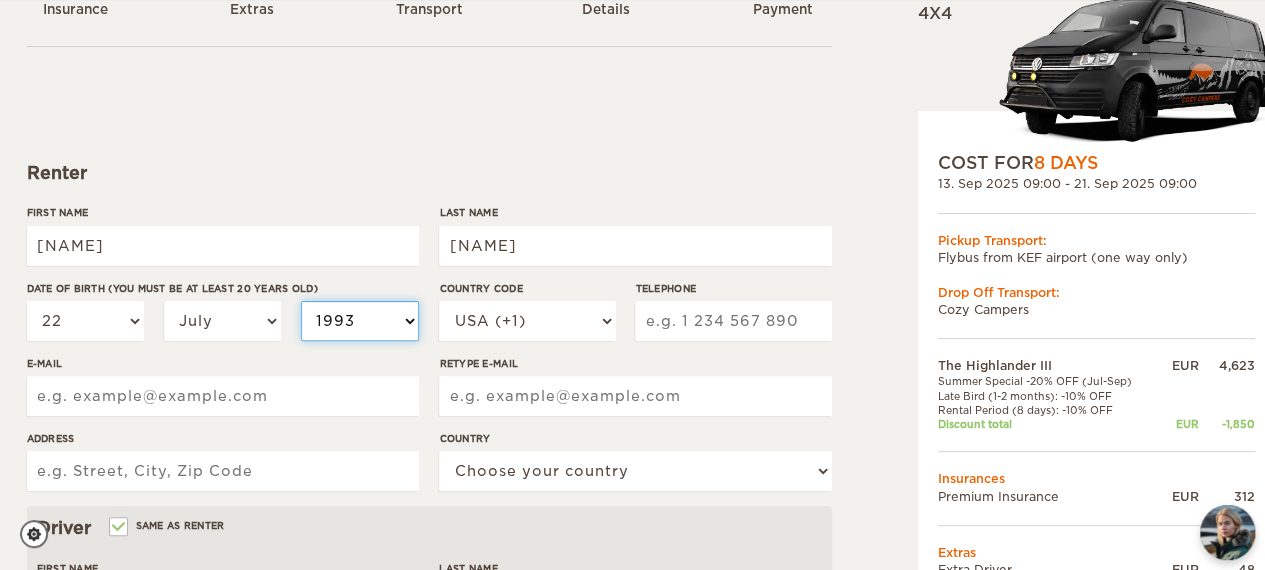 click on "2004 2003 2002 2001 2000 1999 1998 1997 1996 1995 1994 1993 1992 1991 1990 1989 1988 1987 1986 1985 1984 1983 1982 1981 1980 1979 1978 1977 1976 1975 1974 1973 1972 1971 1970 1969 1968 1967 1966 1965 1964 1963 1962 1961 1960 1959 1958 1957 1956 1955 1954 1953 1952 1951 1950 1949 1948 1947 1946 1945 1944 1943 1942 1941 1940 1939 1938 1937 1936 1935 1934 1933 1932 1931 1930 1929 1928 1927 1926 1925 1924 1923 1922 1921 1920 1919 1918 1917 1916 1915 1914 1913 1912 1911 1910 1909 1908 1907 1906 1905 1904 1903 1902 1901 1900 1899 1898 1897 1896 1895 1894 1893 1892 1891 1890 1889 1888 1887 1886 1885 1884 1883 1882 1881 1880 1879 1878 1877 1876 1875" at bounding box center (360, 321) 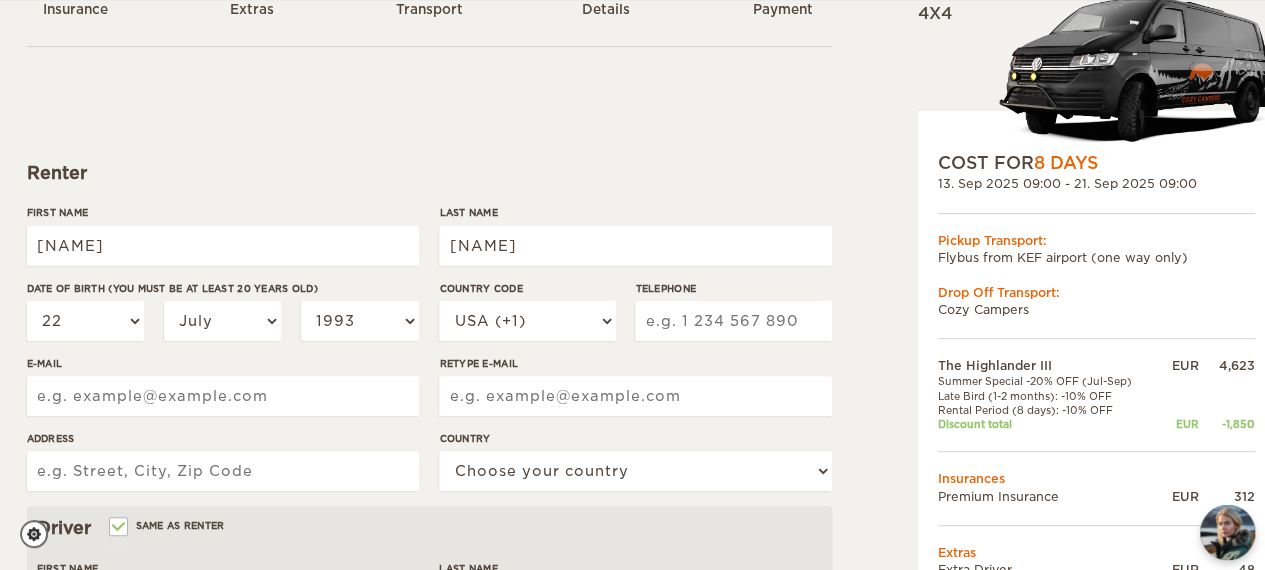 click on "Telephone" at bounding box center [733, 321] 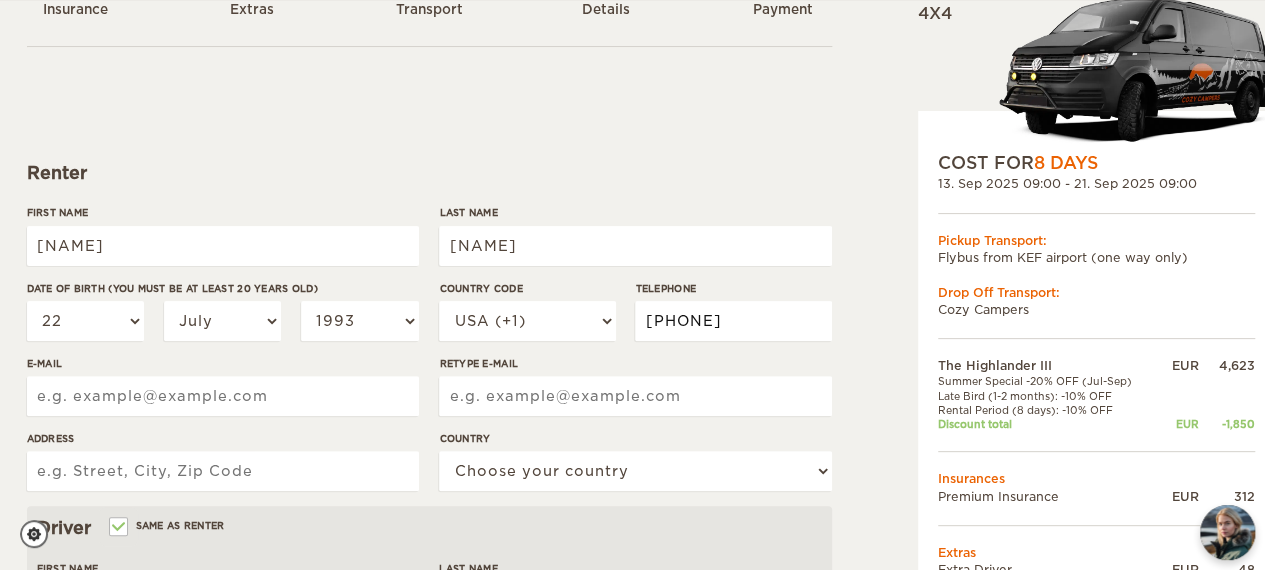 type on "2069728412" 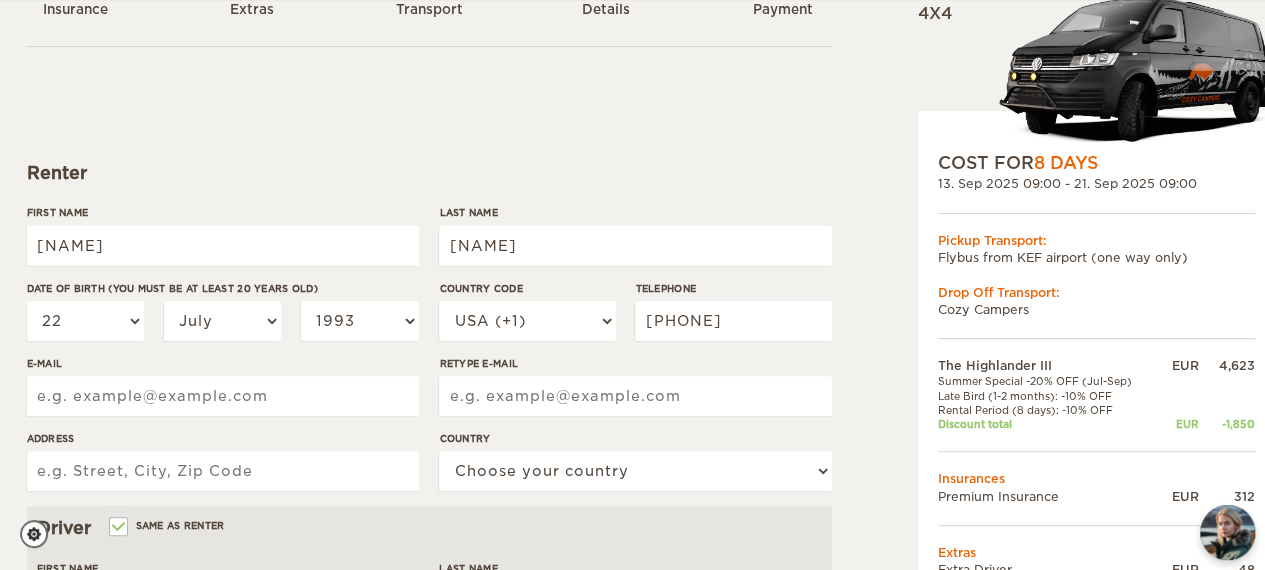 click on "E-mail" at bounding box center (223, 396) 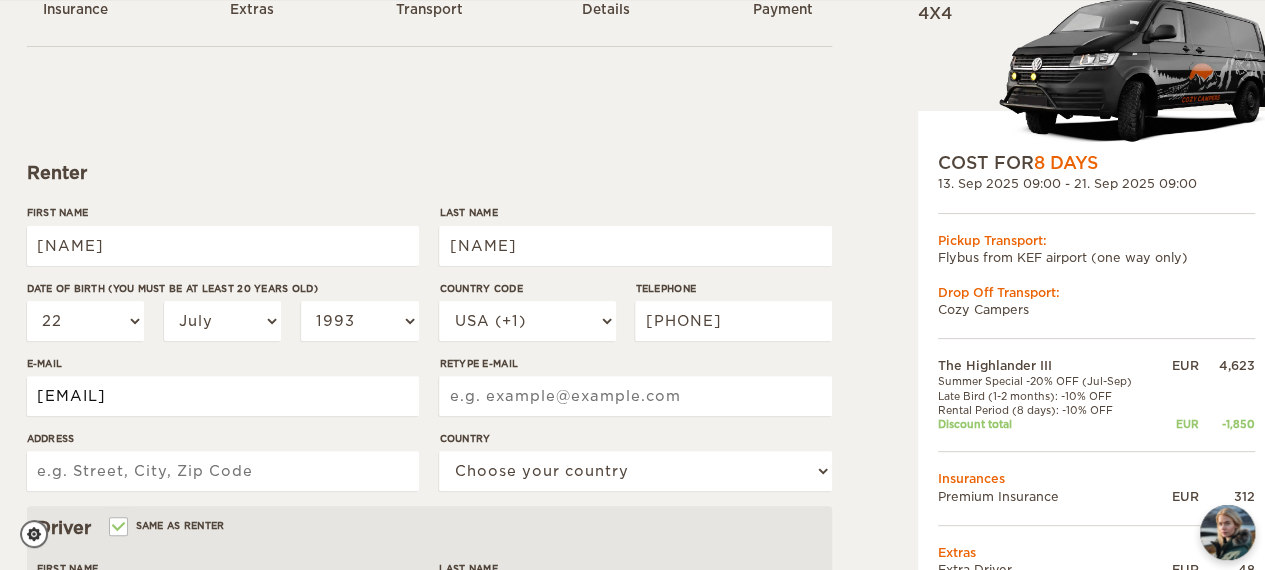type on "rsushmanth@gmail.com" 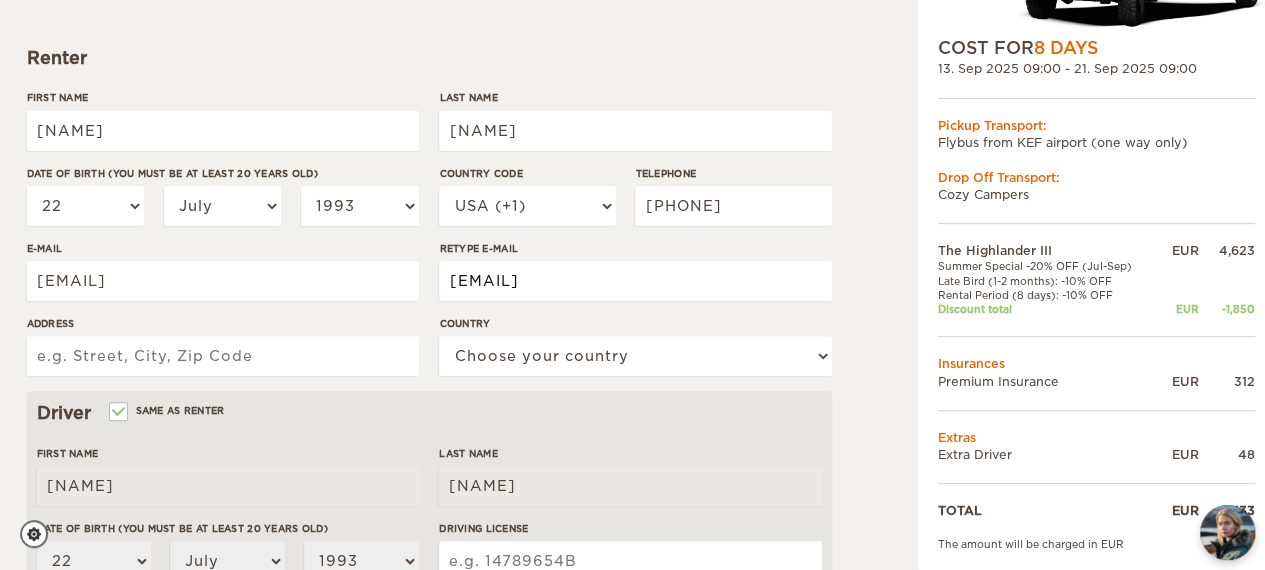 scroll, scrollTop: 269, scrollLeft: 0, axis: vertical 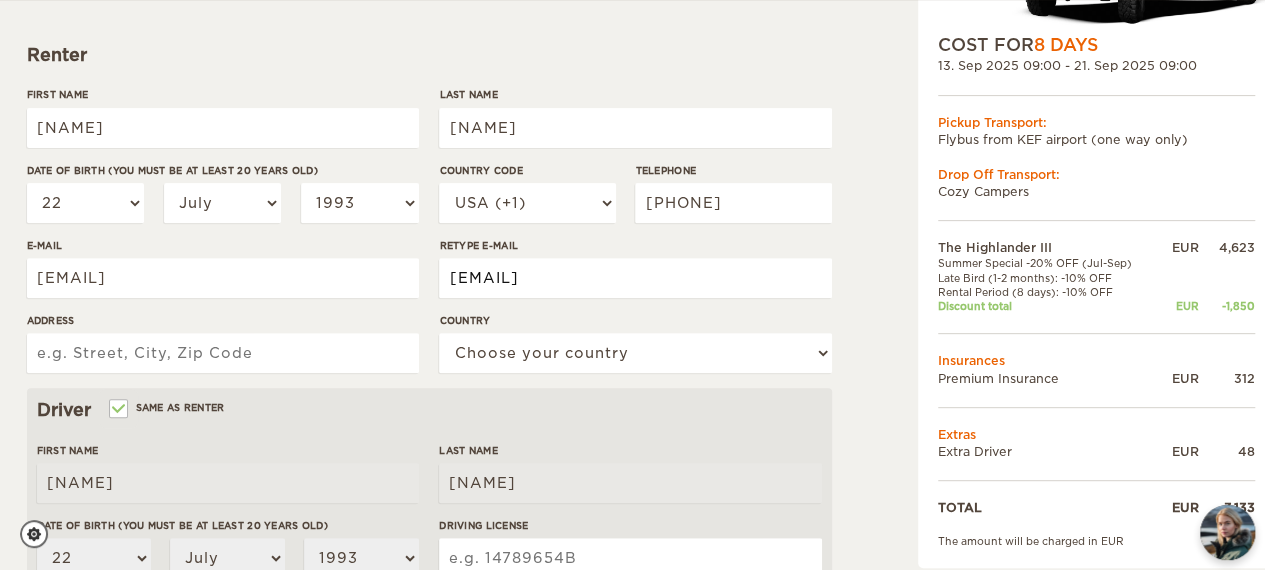 type on "rsushmanth@gmail.com" 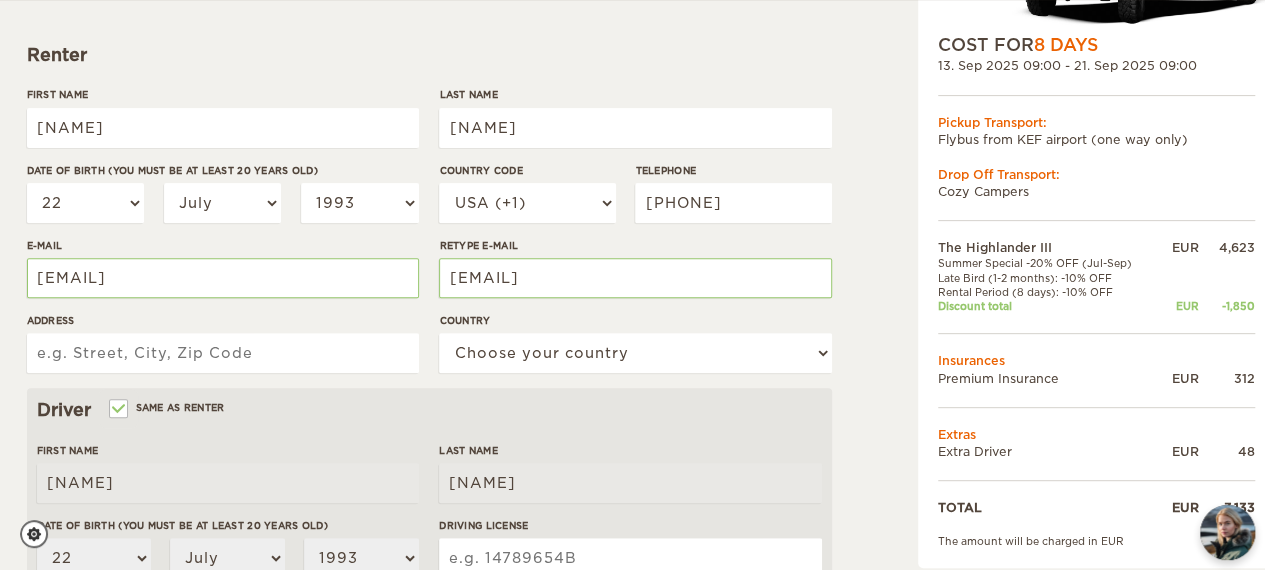 click on "Address" at bounding box center (223, 353) 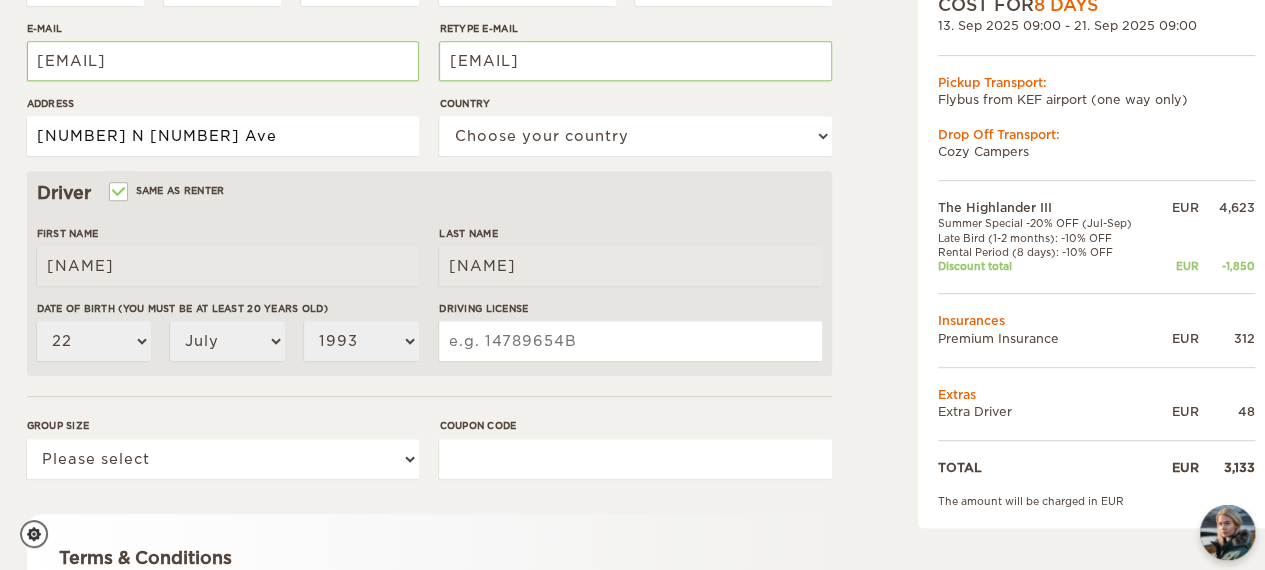 scroll, scrollTop: 490, scrollLeft: 0, axis: vertical 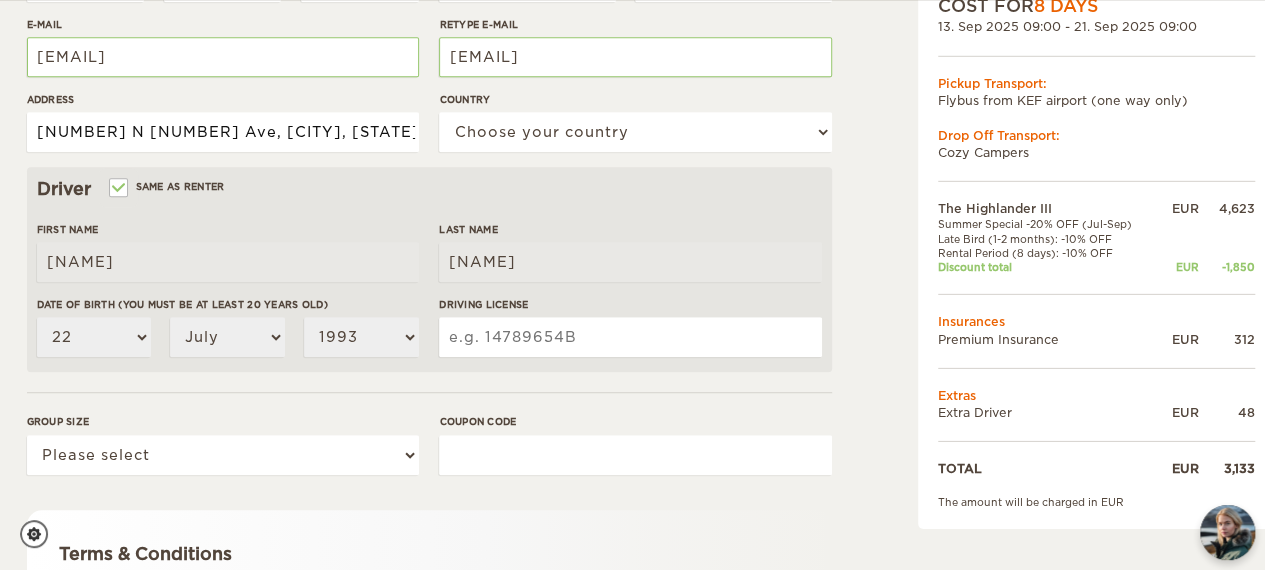 type on "5662 N 85th Ave, Glendale, AZ 85305" 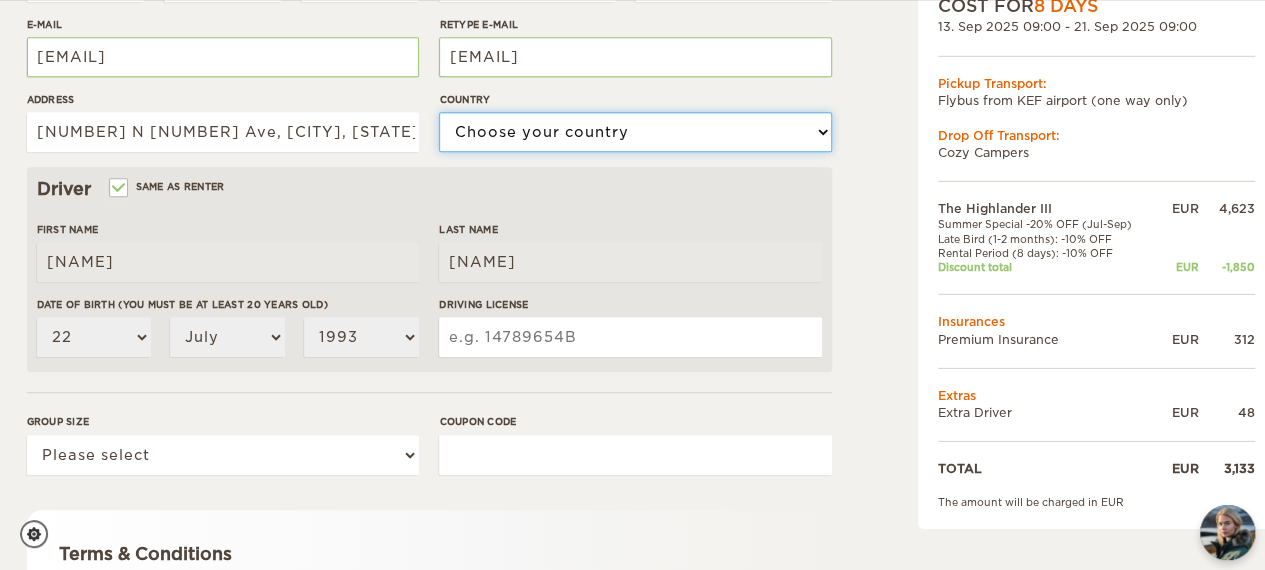 click on "Choose your country
United States
United Kingdom
Germany
Afghanistan Albania Algeria American Samoa Andorra Angola Anguilla Antarctica Antigua and Barbuda Argentina Armenia Aruba Australia Austria Azerbaijan Bahamas Bahrain Bangladesh Barbados Belarus Belgium Belize Benin Bermuda Bhutan Bolivia Bosnia and Herzegovina Botswana Brazil British Virgin Islands Brunei Bulgaria Burkina Faso Burma (Myanmar) Burundi Cambodia Cameroon Canada Cape Verde Cayman Islands Central African Republic Chad Chile China Christmas Island Cocos (Keeling) Islands Colombia Comoros Cook Islands Costa Rica Croatia Cuba Cyprus Czech Republic Democratic Republic of the Congo Denmark Djibouti Dominica Dominican Republic Ecuador Egypt El Salvador Equatorial Guinea Eritrea Estonia Ethiopia Falkland Islands Faroe Islands Fiji Finland France French Polynesia Gabon Gambia Gaza Strip Georgia Germany Ghana Gibraltar Greece Greenland Grenada Guam Guatemala Guinea Guinea-Bissau Guyana Haiti Holy See (Vatican City)" at bounding box center [635, 132] 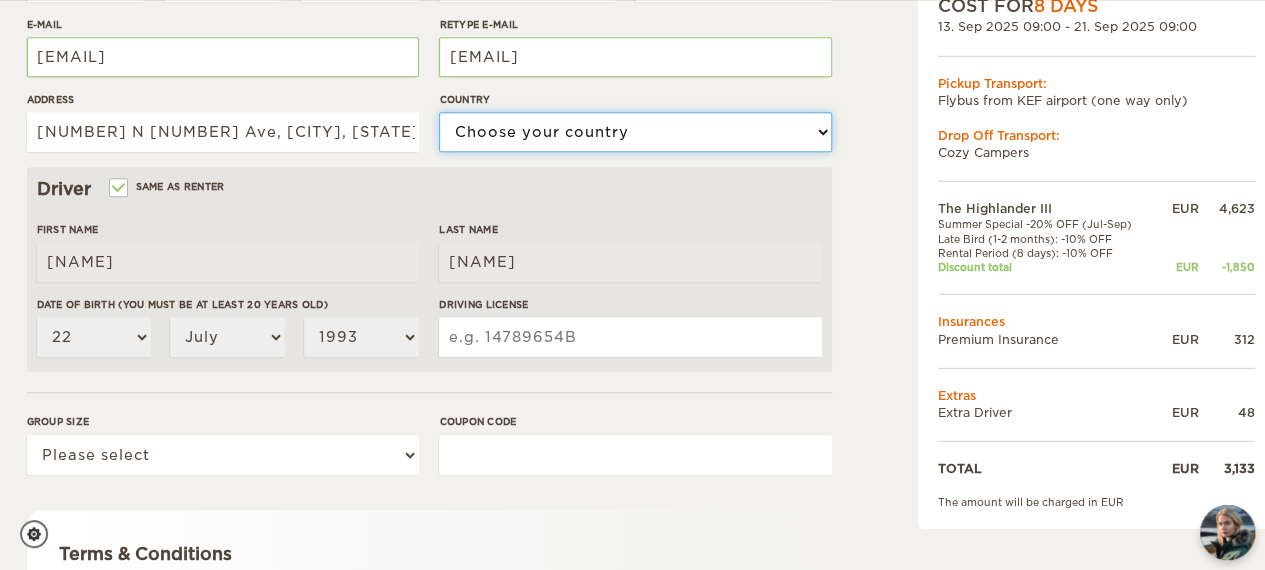 select on "222" 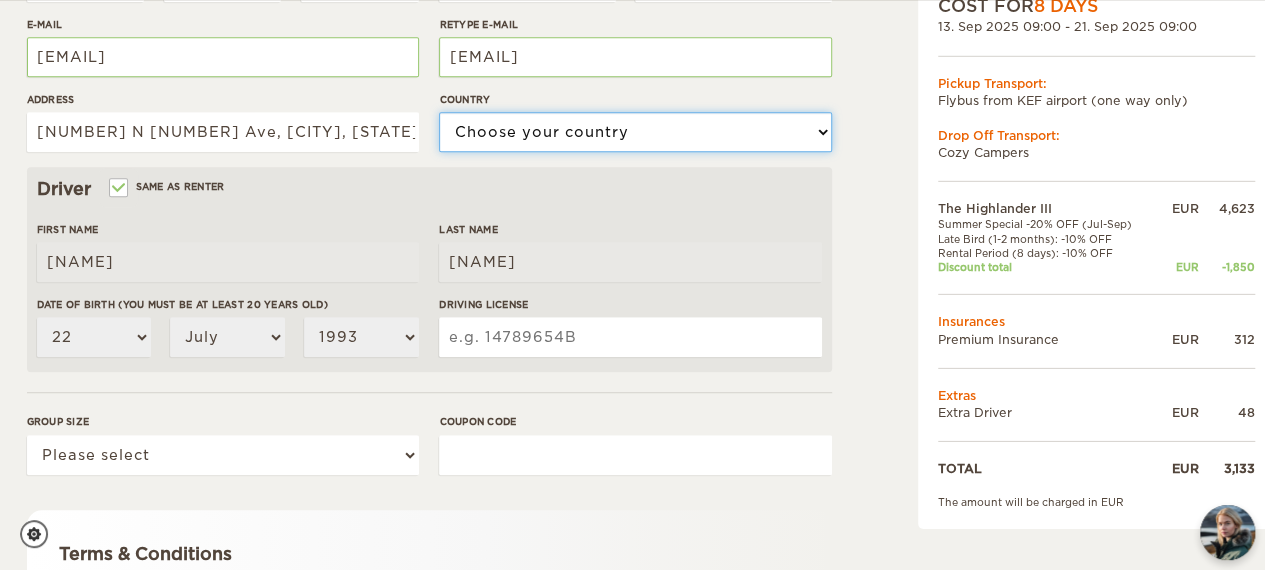 click on "Choose your country
United States
United Kingdom
Germany
Afghanistan Albania Algeria American Samoa Andorra Angola Anguilla Antarctica Antigua and Barbuda Argentina Armenia Aruba Australia Austria Azerbaijan Bahamas Bahrain Bangladesh Barbados Belarus Belgium Belize Benin Bermuda Bhutan Bolivia Bosnia and Herzegovina Botswana Brazil British Virgin Islands Brunei Bulgaria Burkina Faso Burma (Myanmar) Burundi Cambodia Cameroon Canada Cape Verde Cayman Islands Central African Republic Chad Chile China Christmas Island Cocos (Keeling) Islands Colombia Comoros Cook Islands Costa Rica Croatia Cuba Cyprus Czech Republic Democratic Republic of the Congo Denmark Djibouti Dominica Dominican Republic Ecuador Egypt El Salvador Equatorial Guinea Eritrea Estonia Ethiopia Falkland Islands Faroe Islands Fiji Finland France French Polynesia Gabon Gambia Gaza Strip Georgia Germany Ghana Gibraltar Greece Greenland Grenada Guam Guatemala Guinea Guinea-Bissau Guyana Haiti Holy See (Vatican City)" at bounding box center [635, 132] 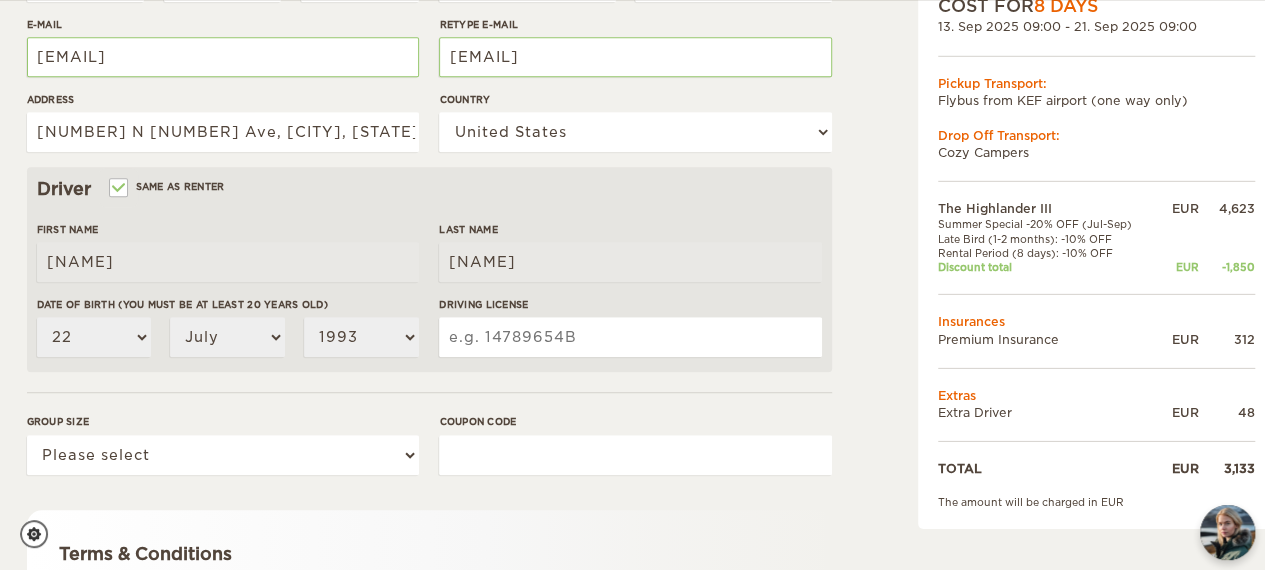 click on "Driving License" at bounding box center (630, 337) 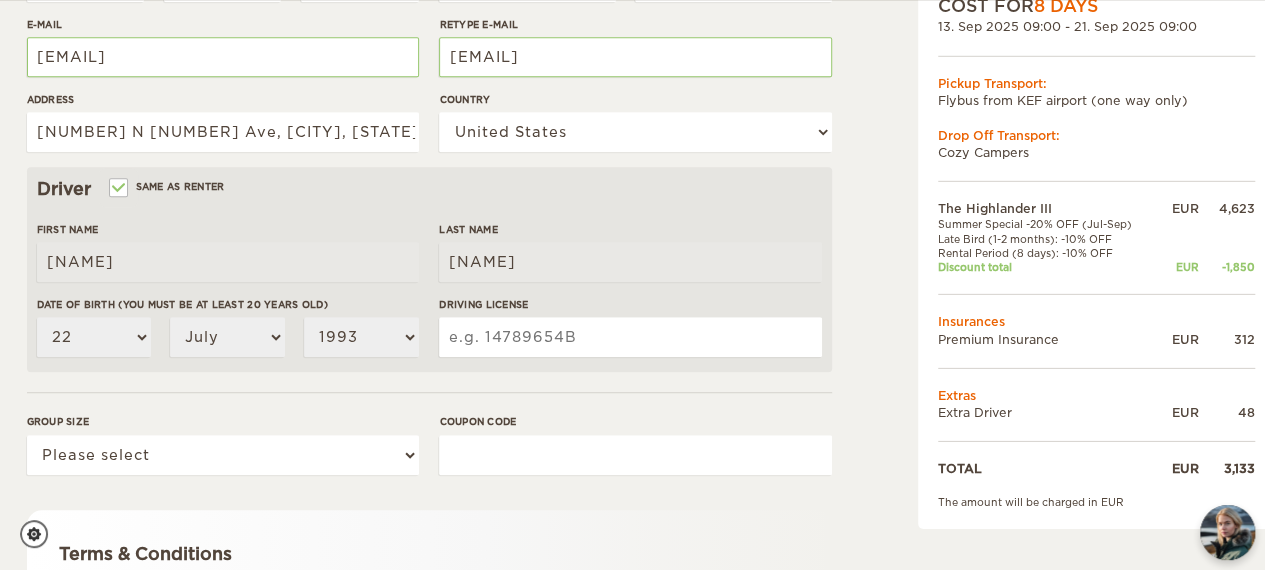 type on "x" 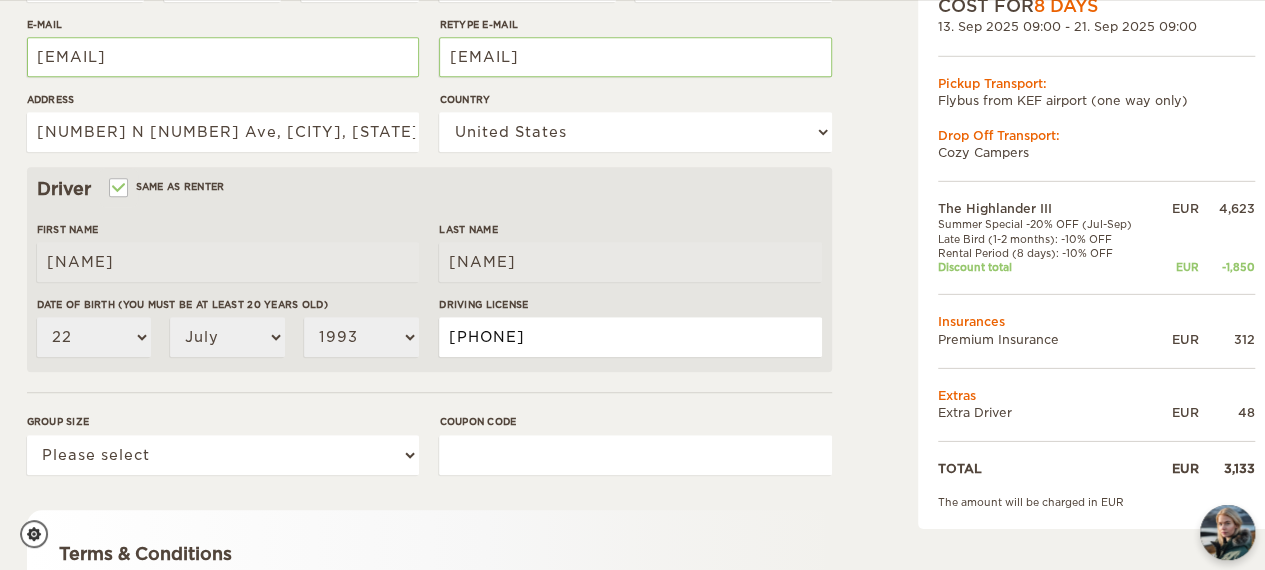 type on "X97284969" 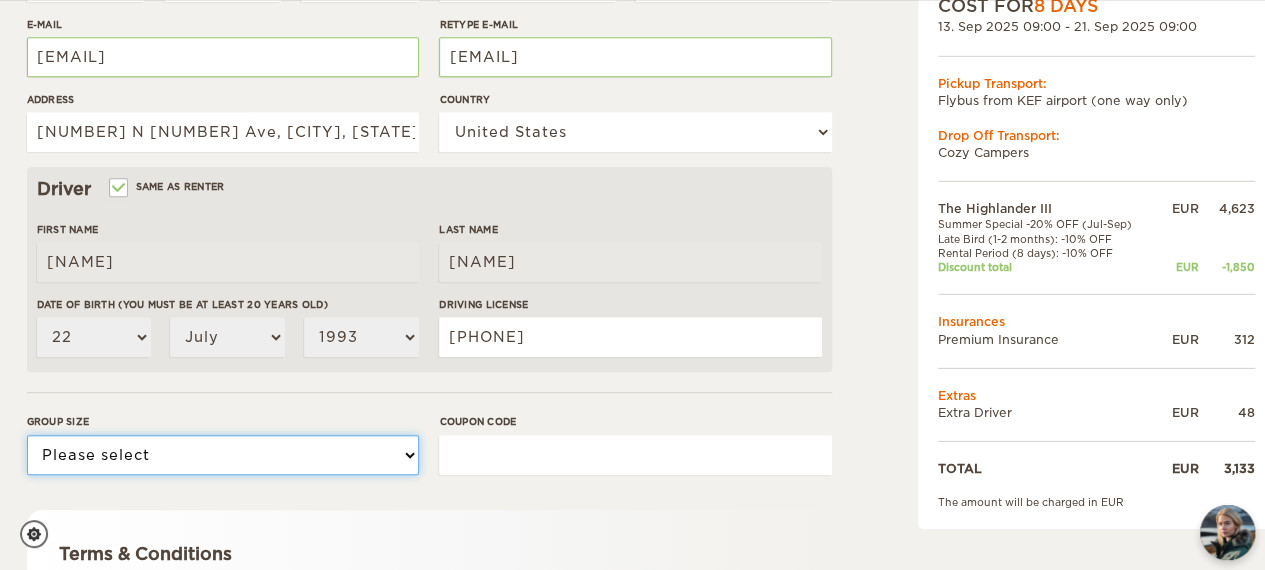 click on "Please select
1 2 3" at bounding box center (223, 455) 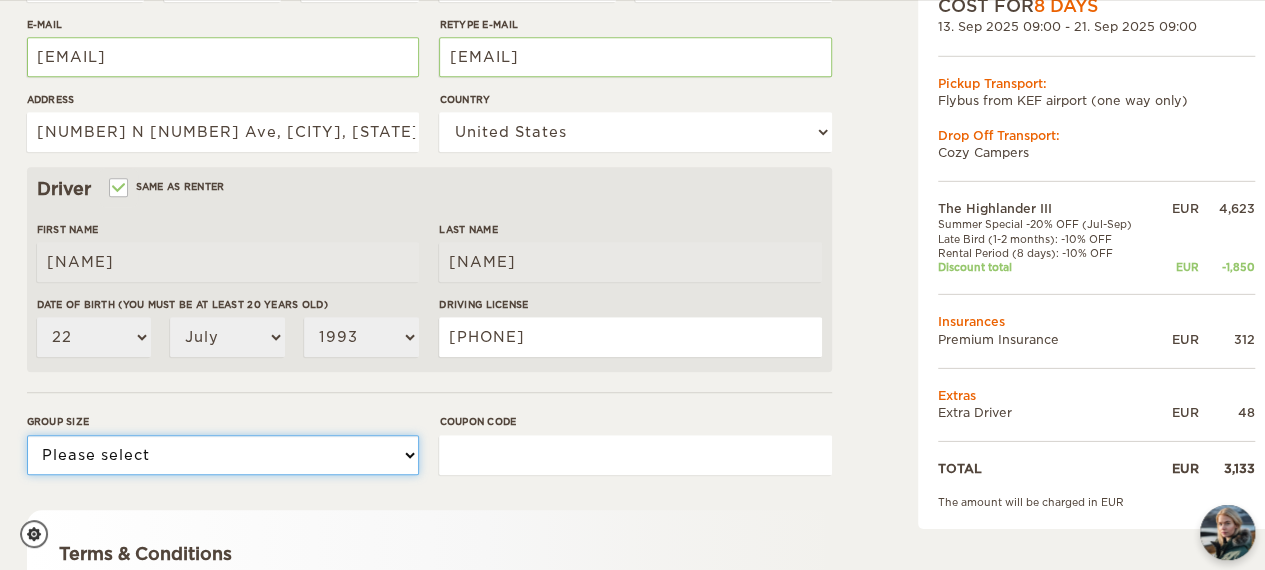 select on "2" 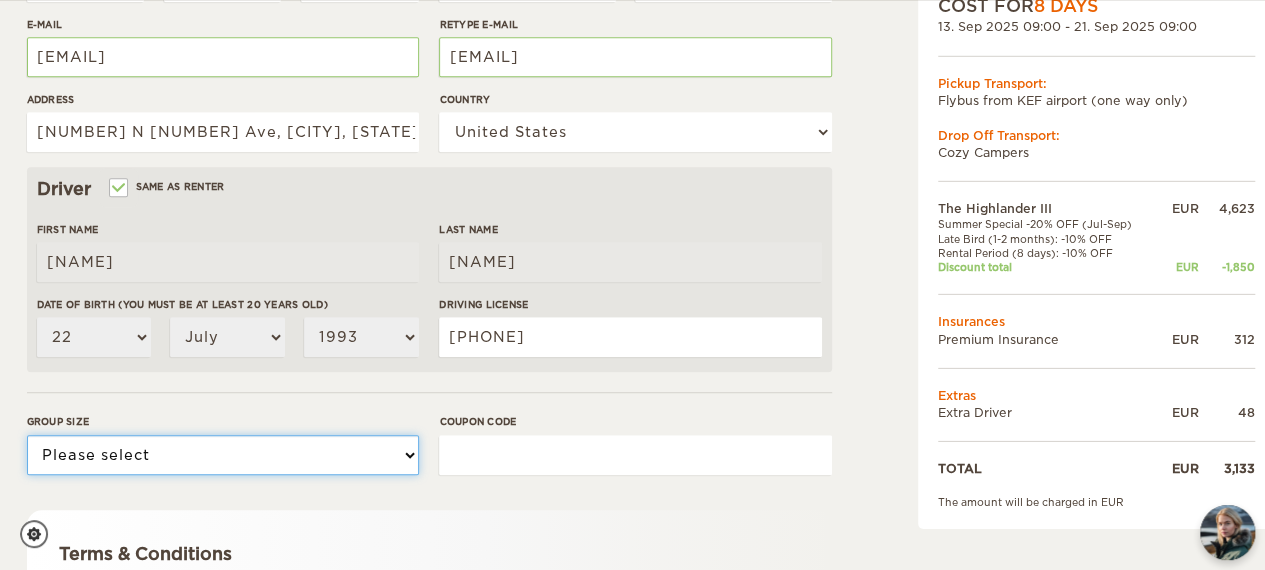 click on "Please select
1 2 3" at bounding box center (223, 455) 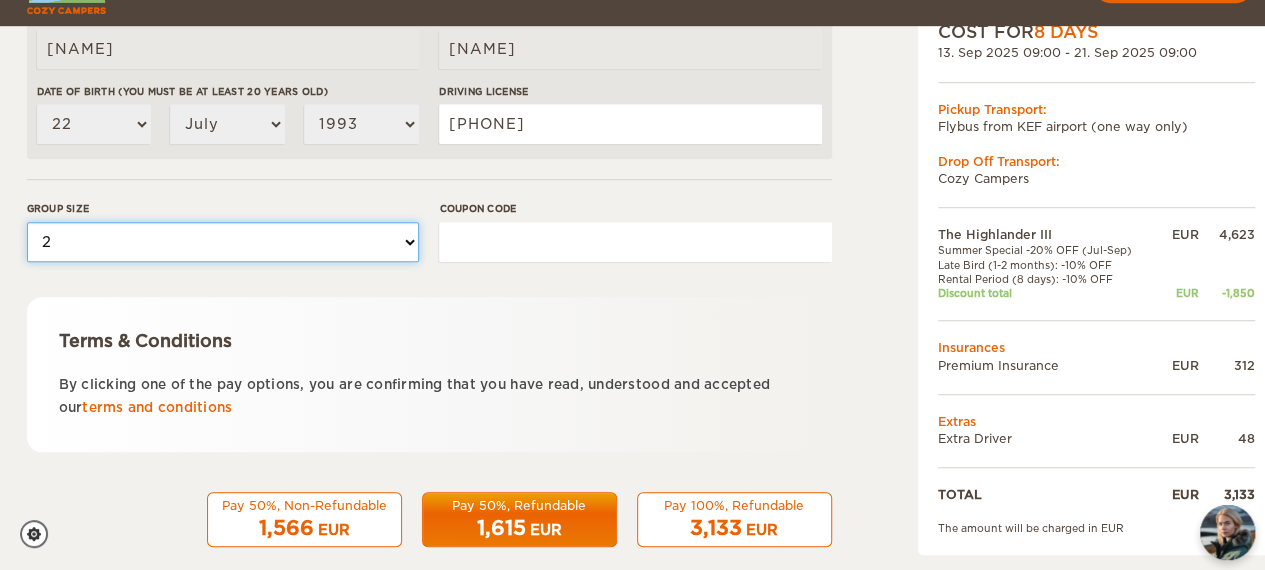 scroll, scrollTop: 729, scrollLeft: 0, axis: vertical 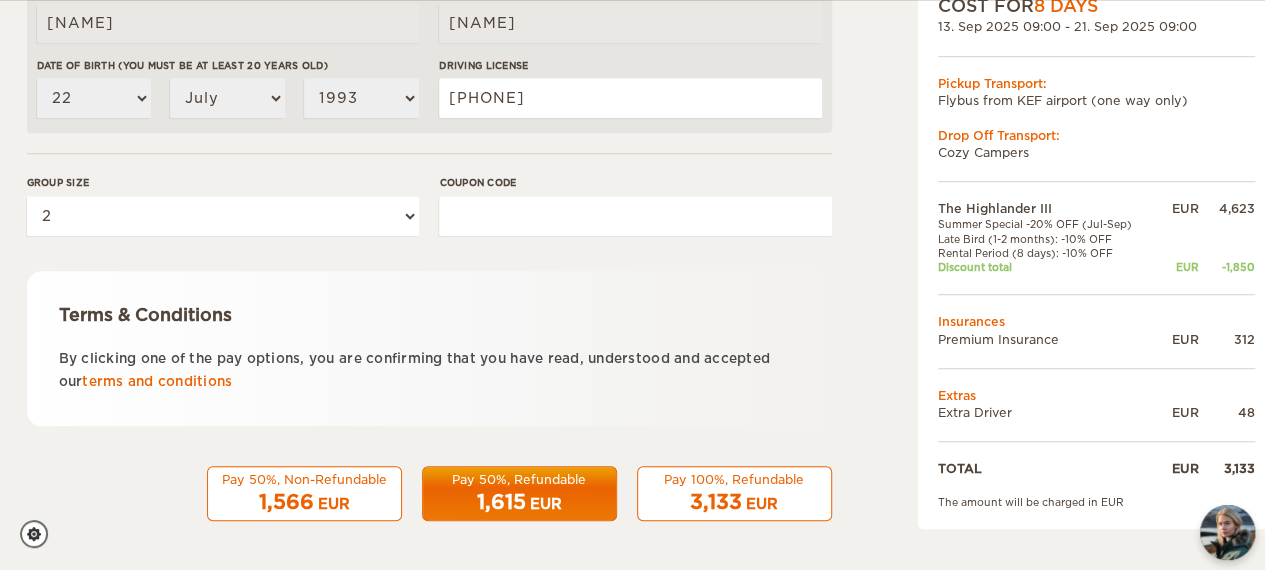 click on "1,615
EUR" at bounding box center [519, 502] 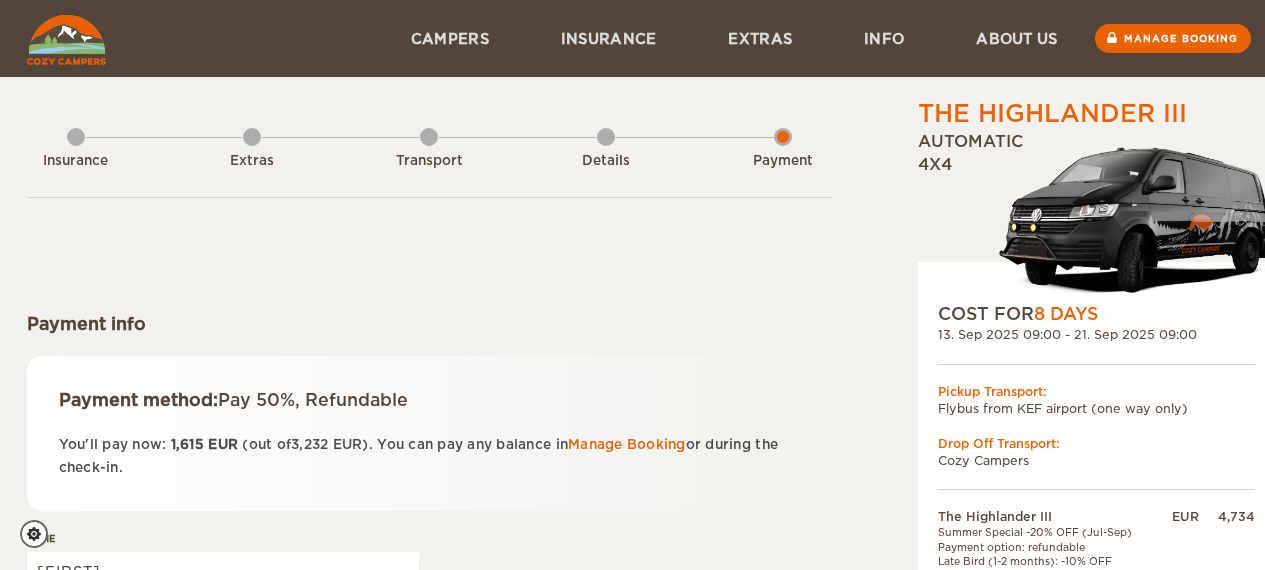 scroll, scrollTop: 0, scrollLeft: 0, axis: both 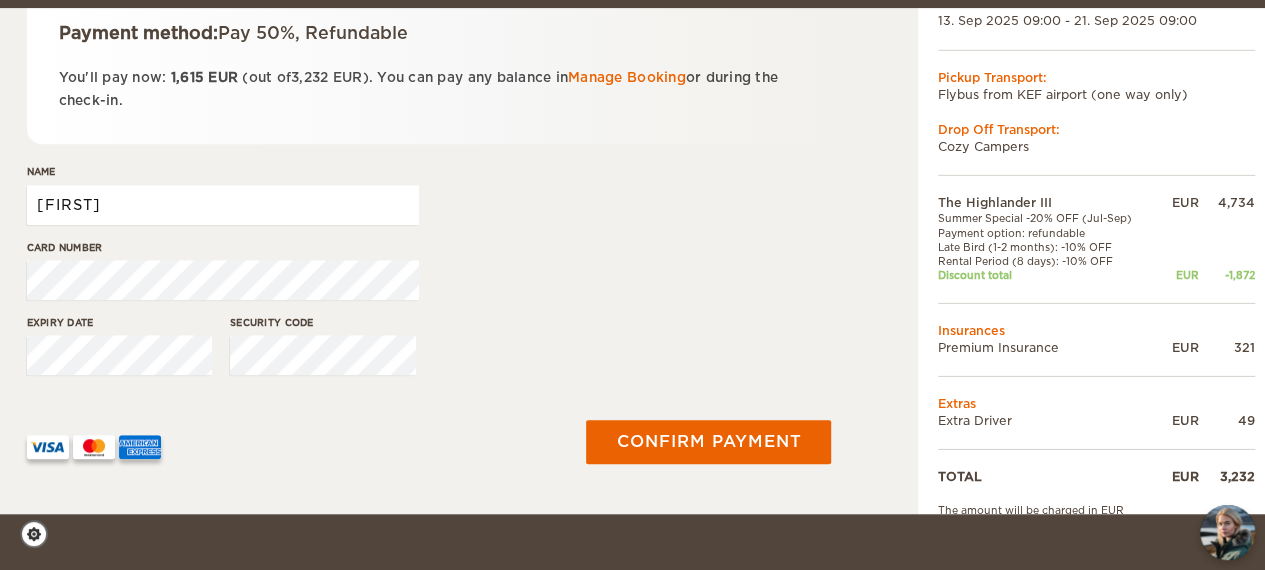click on "[FIRST]" at bounding box center (223, 205) 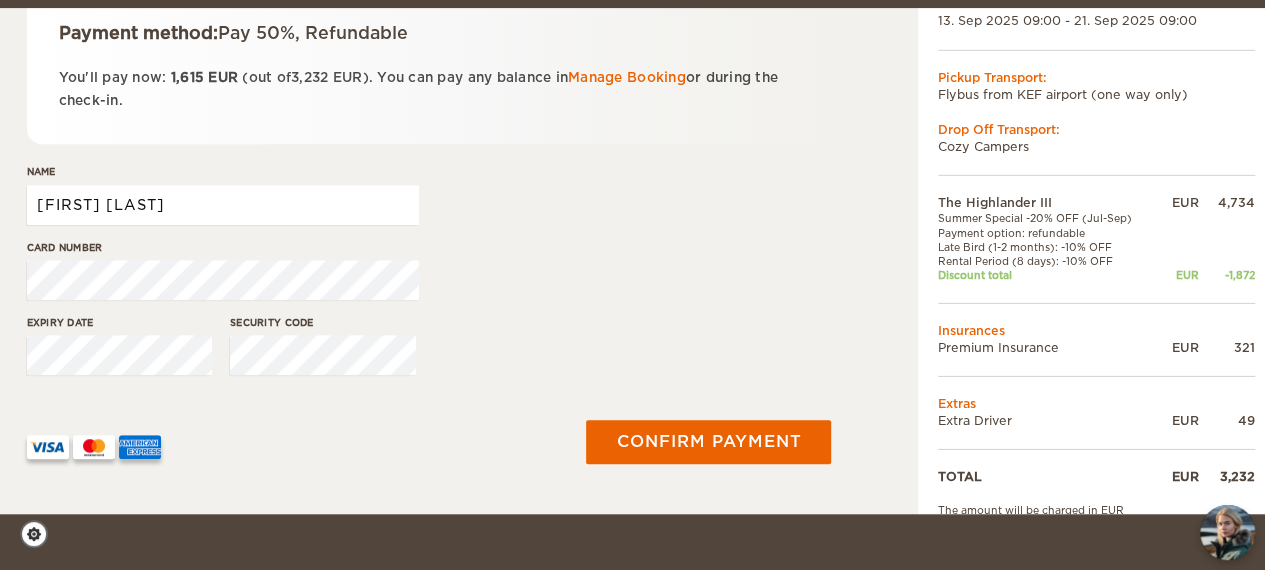 type on "[FIRST] [LAST]" 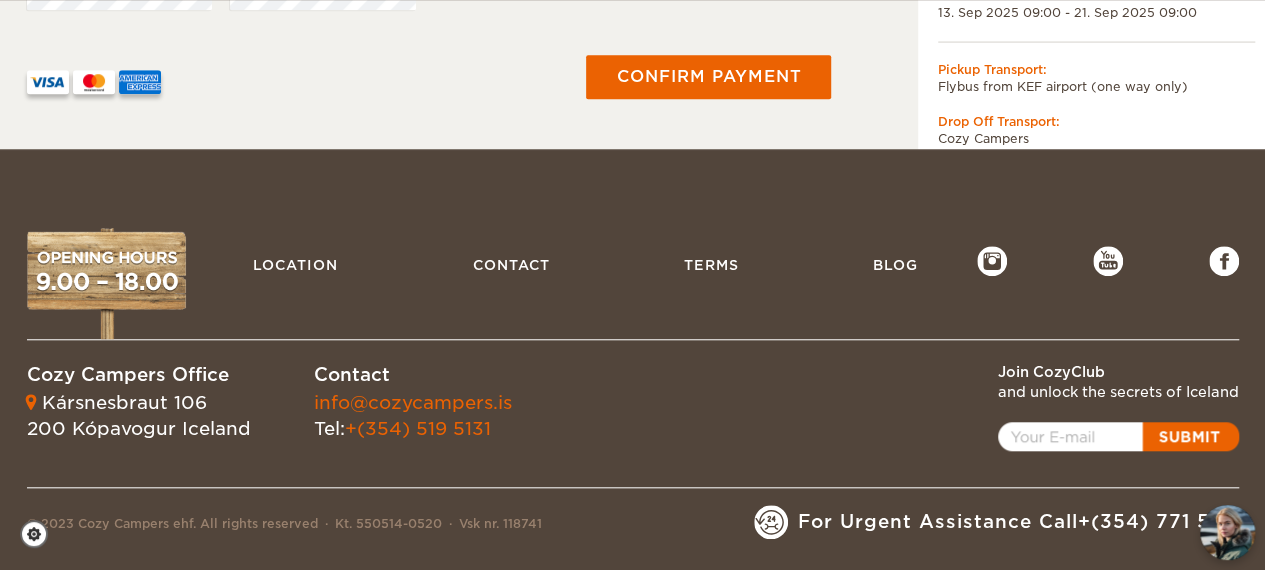 scroll, scrollTop: 734, scrollLeft: 0, axis: vertical 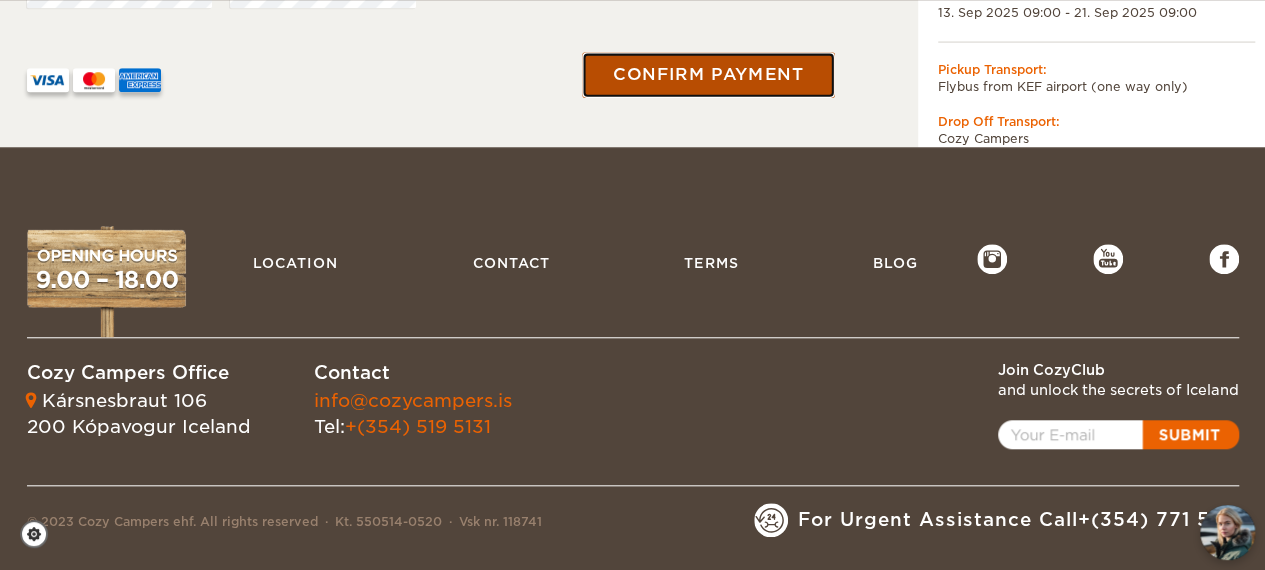 click on "Confirm payment" at bounding box center (709, 75) 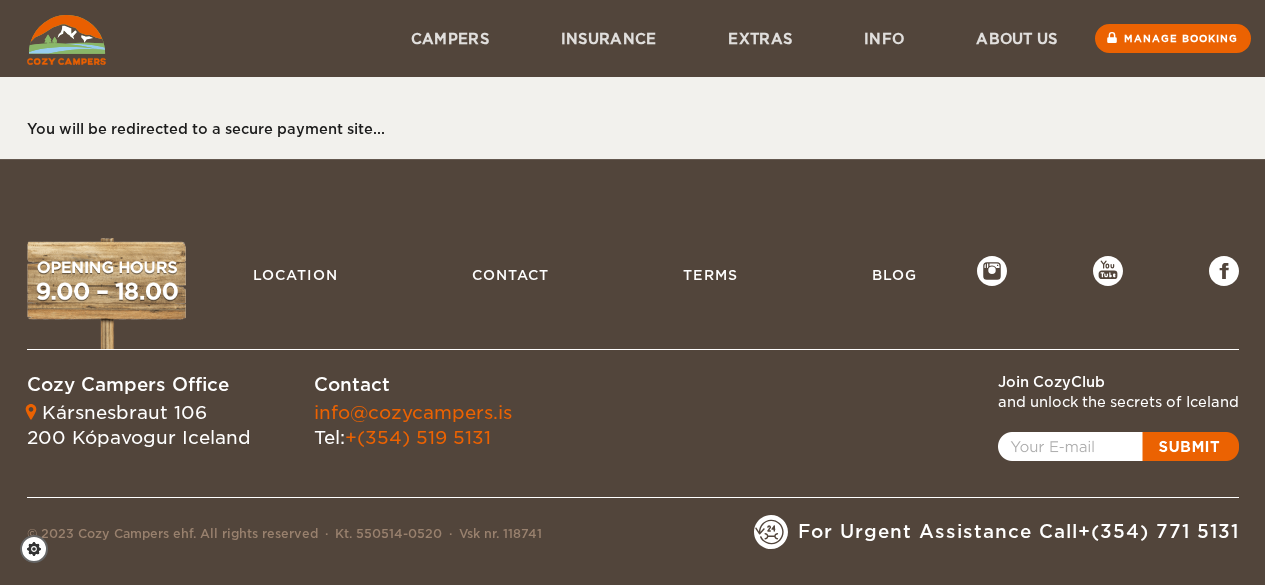 scroll, scrollTop: 0, scrollLeft: 0, axis: both 